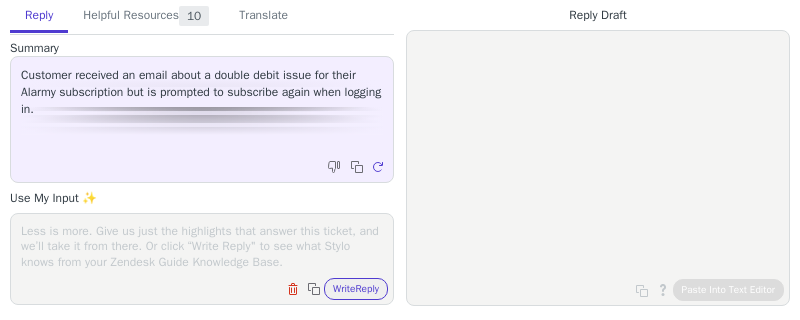 scroll, scrollTop: 0, scrollLeft: 0, axis: both 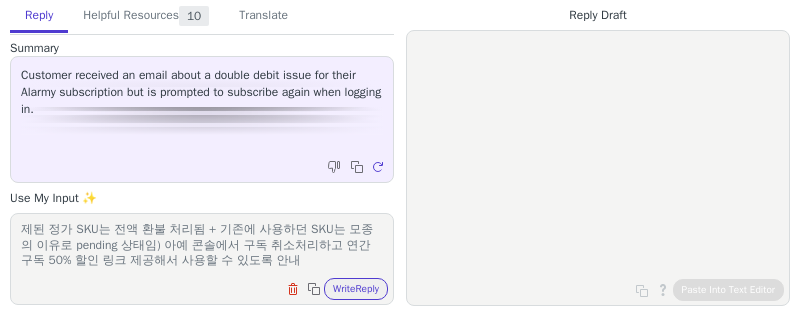 paste on "https://alarmy.page.link/payment_issue_user." 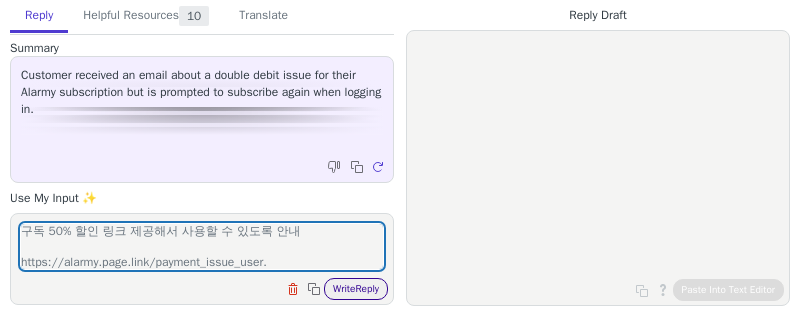 click on "Write  Reply" at bounding box center [356, 289] 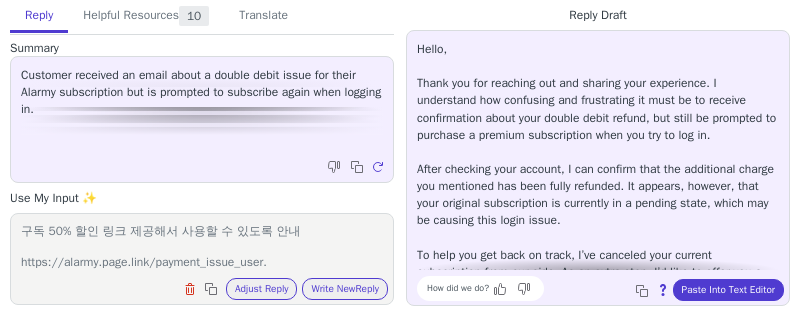 click on "Hello, Thank you for reaching out and sharing your experience. I understand how confusing and frustrating it must be to receive confirmation about your double debit refund, but still be prompted to purchase a premium subscription when you try to log in. After checking your account, I can confirm that the additional charge you mentioned has been fully refunded. It appears, however, that your original subscription is currently in a pending state, which may be causing this login issue. To help you get back on track, I’ve canceled your current subscription from our side. As an extra step, I’d like to offer you a 50% discount on our annual subscription. You can use this special link to activate it:   https://alarmy.page.link/payment_issue_user If you have any questions or need further help, please let me know—I’m here for you." at bounding box center [598, 212] 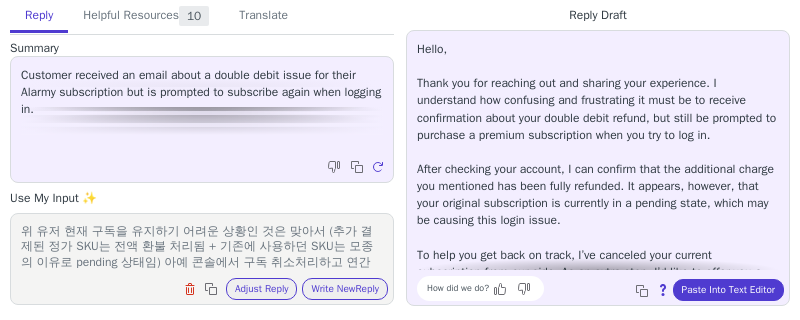 scroll, scrollTop: 7, scrollLeft: 0, axis: vertical 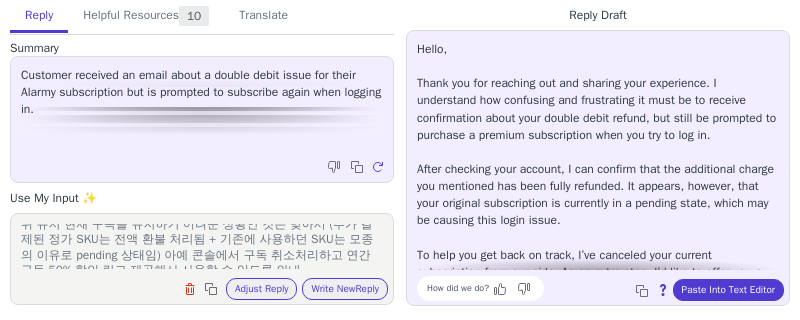 click on "위 유저 현재 구독을 유지하기 어려운 상황인 것은 맞아서 (추가 결제된 정가 SKU는 전액 환불 처리됨 + 기존에 사용하던 SKU는 모종의 이유로 pending 상태임) 아예 콘솔에서 구독 취소처리하고 연간 구독 50% 할인 링크 제공해서 사용할 수 있도록 안내
https://alarmy.page.link/payment_issue_user." at bounding box center (202, 246) 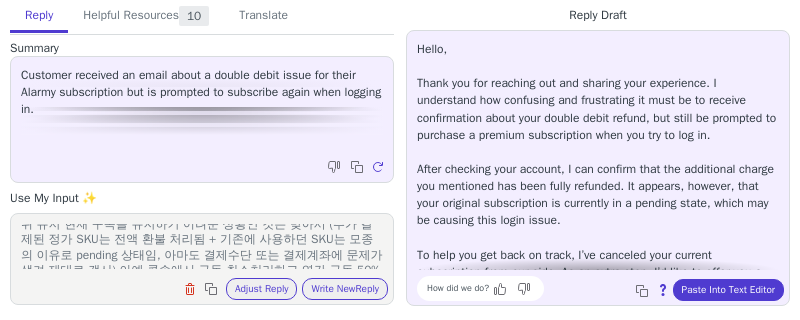 scroll, scrollTop: 16, scrollLeft: 0, axis: vertical 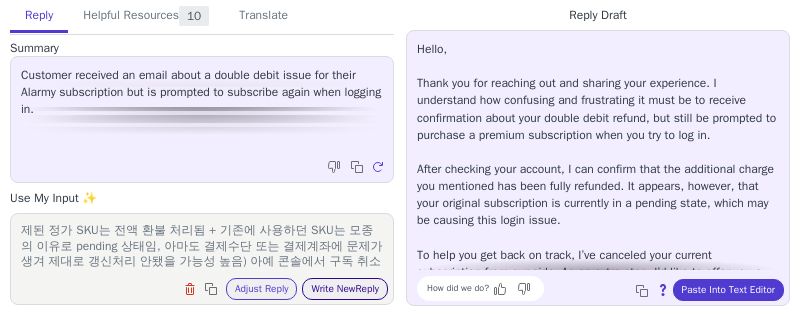 type on "위 유저 현재 구독을 유지하기 어려운 상황인 것은 맞아서 (추가 결제된 정가 SKU는 전액 환불 처리됨 + 기존에 사용하던 SKU는 모종의 이유로 pending 상태임, 아마도 결제수단 또는 결제계좌에 문제가 생겨 제대로 갱신처리 안됐을 가능성 높음) 아예 콘솔에서 구독 취소처리하고 연간 구독 50% 할인 링크 제공해서 사용할 수 있도록 안내
https://alarmy.page.link/payment_issue_user." 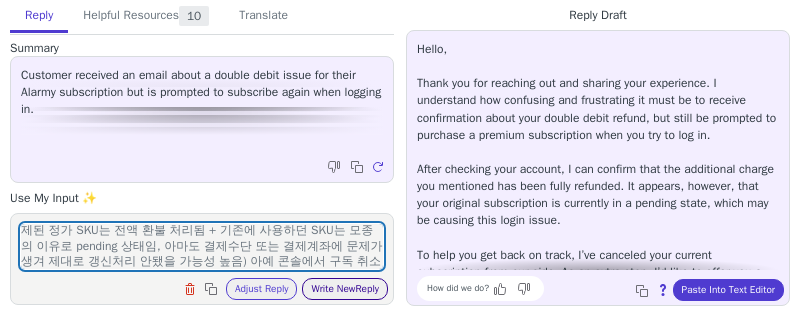 click on "Write New  Reply" at bounding box center [345, 289] 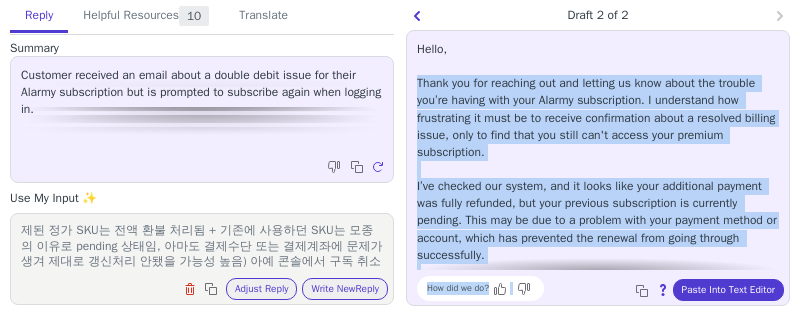 scroll, scrollTop: 148, scrollLeft: 0, axis: vertical 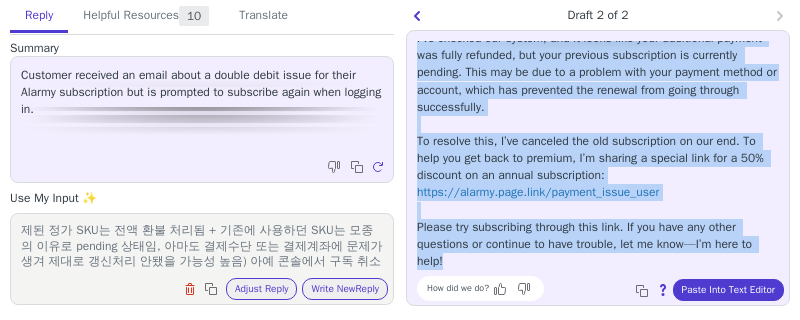 drag, startPoint x: 418, startPoint y: 86, endPoint x: 665, endPoint y: 263, distance: 303.87167 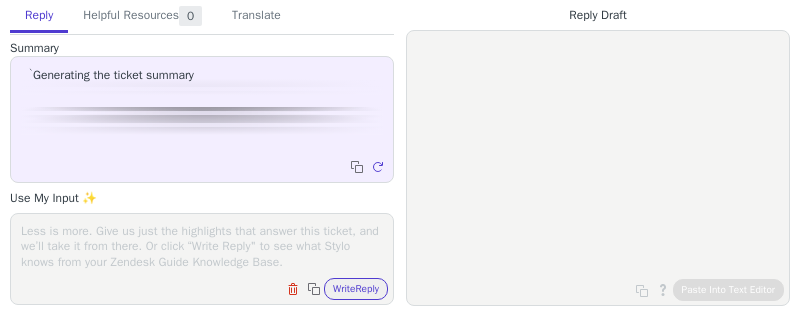 scroll, scrollTop: 0, scrollLeft: 0, axis: both 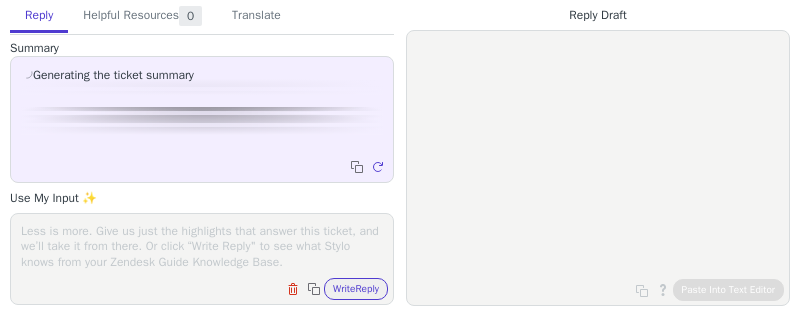 paste on "안녕하세요, 알라미팀입니다. 알람 소리가 작게 울려 많이 불편하셨을 것 같아요.
혹시 알람음이 점점 커지도록 하는 '부드럽게 깨우기' 설정을 바꾸셔도 동일한지 확인해주실 수 있을까요?
아래 방법을 따라 설정을 꺼주세요:
1. 수정을 원하시는 알람을 선택해주세요.
2. 사운드 파워업을 클릭해주세요.
3. 부드럽게 깨우기 토글 버튼을 꺼주세요.
만약 문제가 동일할 경우 해당 문제에 대해 저희가 보다 상세히 알 수 있도록 문제 화면을 녹화해 [5번째 탭 > 의견 보내기 > 문의 타입 '버그' 선택 > 파일 첨부]를 통해 문의 남겨주시면 개발팀과 함께 빠르게 확인 후 도움드릴 수 있도록 하겠습니다.
그럼 연락주시길 기다리겠습니다.
감사합니다." 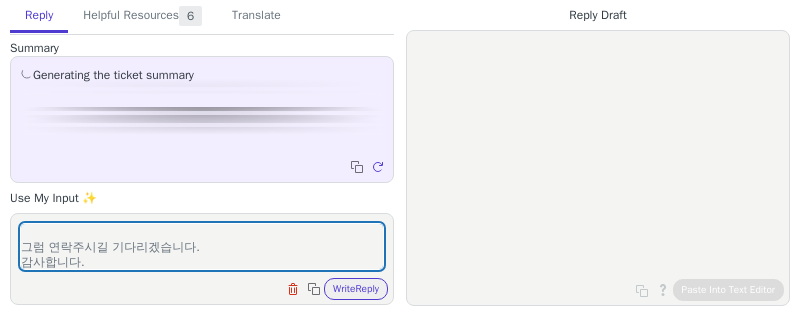 scroll, scrollTop: 247, scrollLeft: 0, axis: vertical 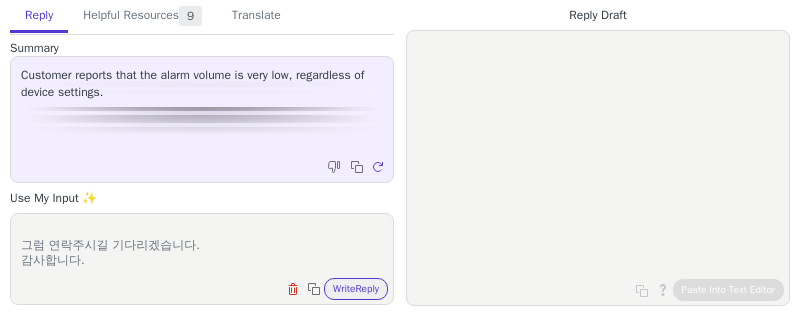 click on "안녕하세요, 알라미팀입니다. 알람 소리가 작게 울려 많이 불편하셨을 것 같아요.
혹시 알람음이 점점 커지도록 하는 '부드럽게 깨우기' 설정을 바꾸셔도 동일한지 확인해주실 수 있을까요?
아래 방법을 따라 설정을 꺼주세요:
1. 수정을 원하시는 알람을 선택해주세요.
2. 사운드 파워업을 클릭해주세요.
3. 부드럽게 깨우기 토글 버튼을 꺼주세요.
만약 문제가 동일할 경우 해당 문제에 대해 저희가 보다 상세히 알 수 있도록 문제 화면을 녹화해 [5번째 탭 > 의견 보내기 > 문의 타입 '버그' 선택 > 파일 첨부]를 통해 문의 남겨주시면 개발팀과 함께 빠르게 확인 후 도움드릴 수 있도록 하겠습니다.
그럼 연락주시길 기다리겠습니다.
감사합니다." at bounding box center (202, 246) 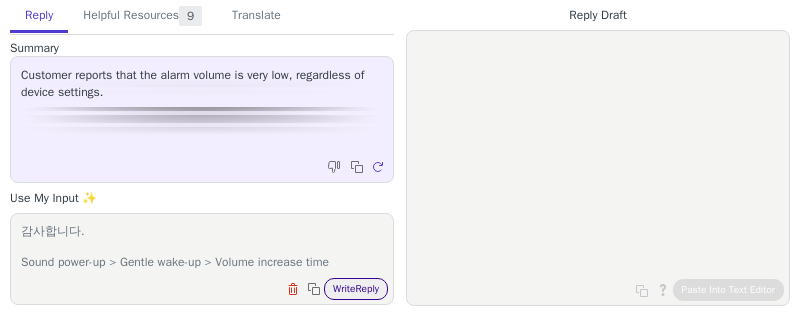 type on "안녕하세요, 알라미팀입니다. 알람 소리가 작게 울려 많이 불편하셨을 것 같아요.
혹시 알람음이 점점 커지도록 하는 '부드럽게 깨우기' 설정을 바꾸셔도 동일한지 확인해주실 수 있을까요?
아래 방법을 따라 설정을 꺼주세요:
1. 수정을 원하시는 알람을 선택해주세요.
2. 사운드 파워업을 클릭해주세요.
3. 부드럽게 깨우기 토글 버튼을 꺼주세요.
만약 문제가 동일할 경우 해당 문제에 대해 저희가 보다 상세히 알 수 있도록 문제 화면을 녹화해 [5번째 탭 > 의견 보내기 > 문의 타입 '버그' 선택 > 파일 첨부]를 통해 문의 남겨주시면 개발팀과 함께 빠르게 확인 후 도움드릴 수 있도록 하겠습니다.
그럼 연락주시길 기다리겠습니다.
감사합니다.
Sound power-up > Gentle wake-up > Volume increase time" 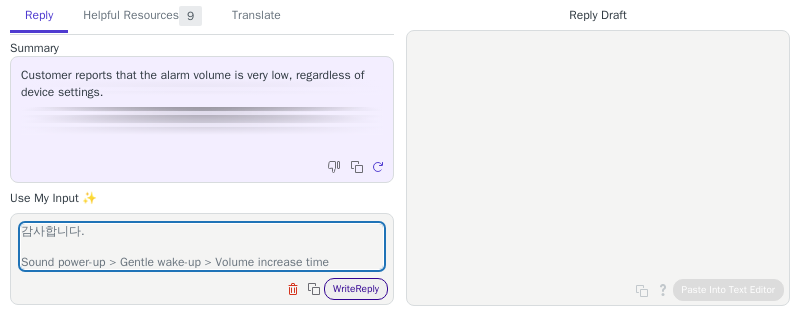 click on "Write  Reply" at bounding box center (356, 289) 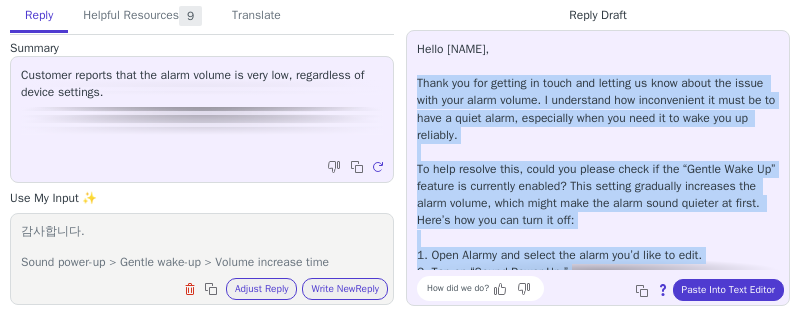 scroll, scrollTop: 336, scrollLeft: 0, axis: vertical 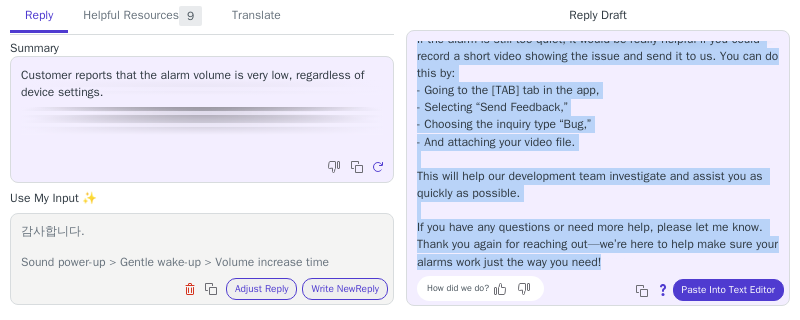 drag, startPoint x: 418, startPoint y: 80, endPoint x: 731, endPoint y: 255, distance: 358.60007 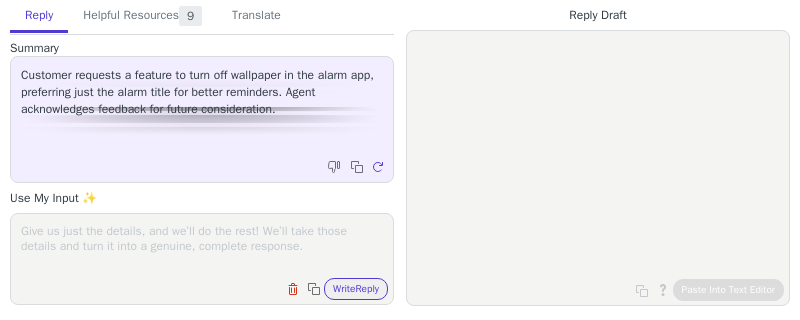 scroll, scrollTop: 0, scrollLeft: 0, axis: both 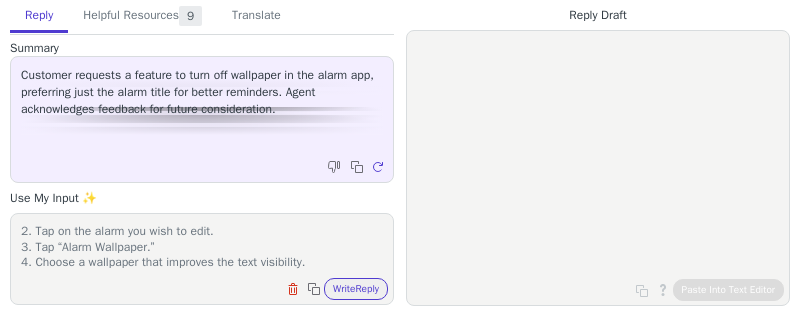 type on "While we prepare this fix, you can set an easier-to-read wallpaper for your alarms by following these steps:
1. Open the Alarmy app and select the first tab.
2. Tap on the alarm you wish to edit.
3. Tap “Alarm Wallpaper.”
4. Choose a wallpaper that improves the text visibility." 